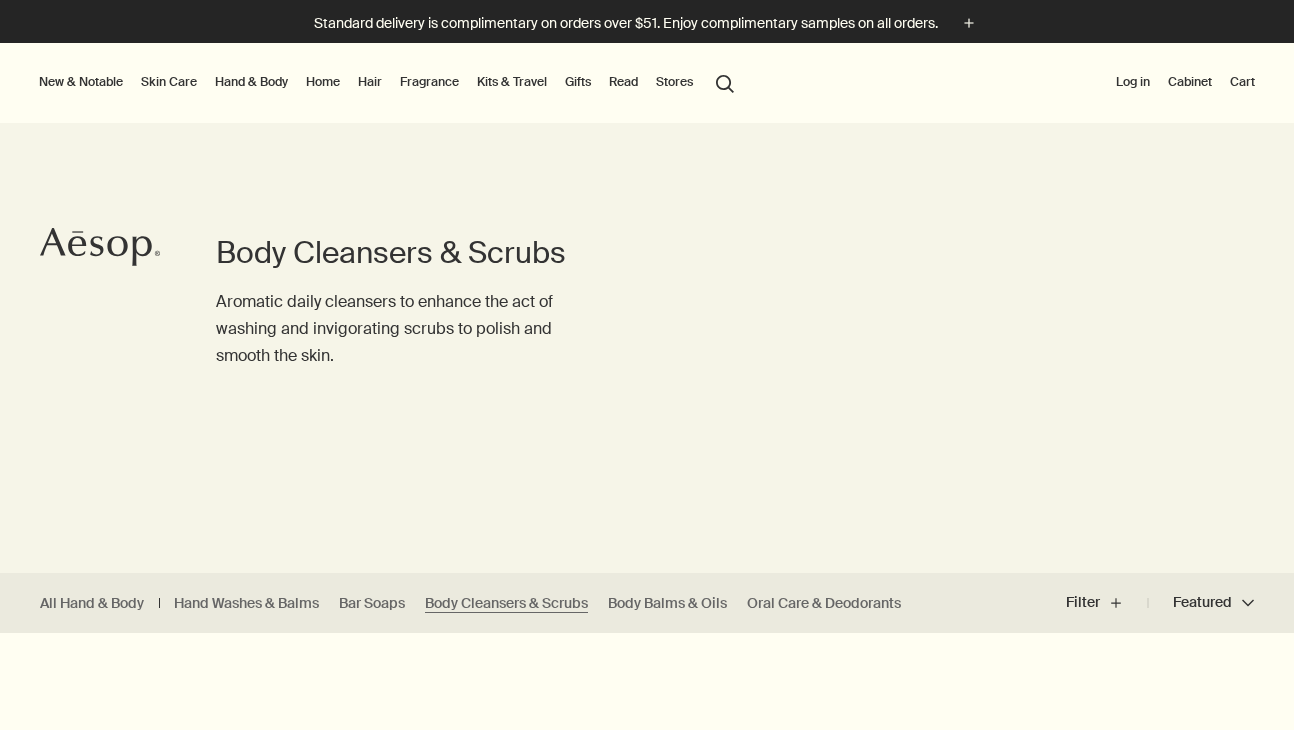 scroll, scrollTop: 0, scrollLeft: 0, axis: both 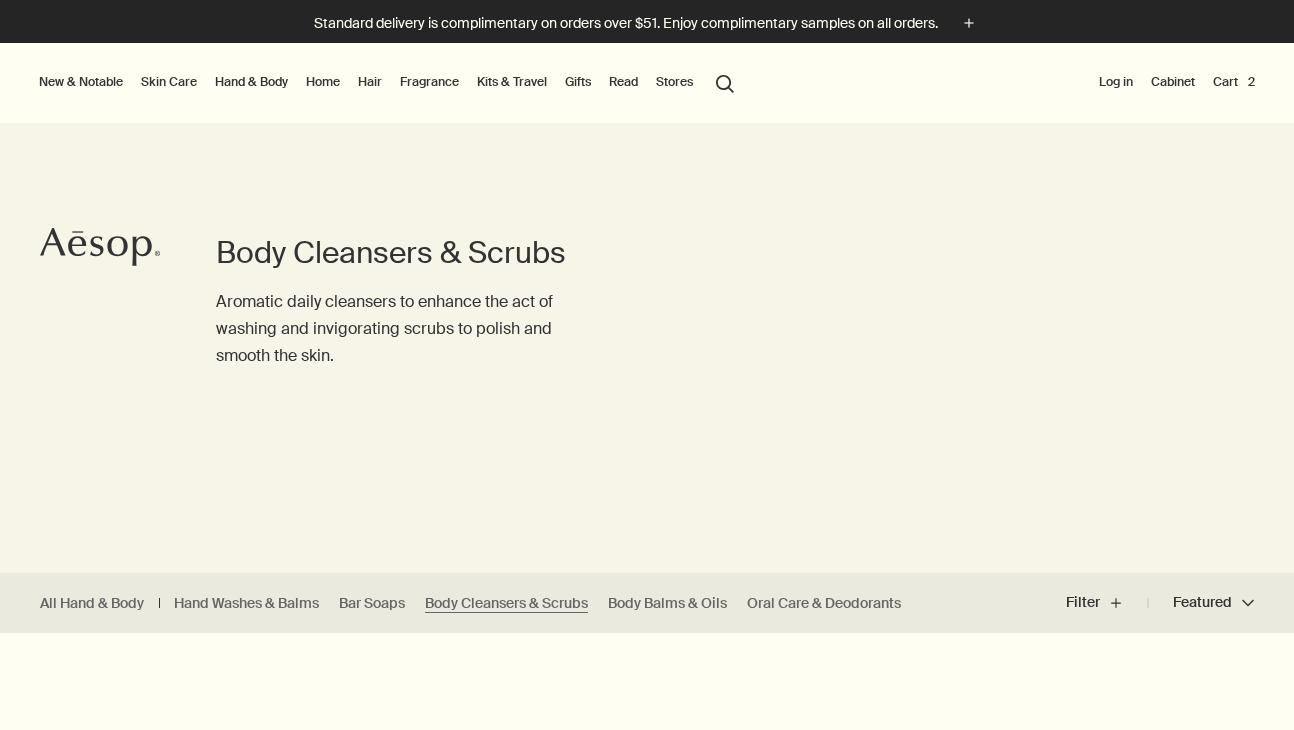 click on "New & Notable New additions Lucent Facial Refiner Eleos Nourishing Body Cleanser Aurner Eau de Parfum Virēre Eau de Parfum Notable formulations Reverence Aromatique Hand Wash Geranium Leaf Body Cleanser Resurrection Aromatique Hand Balm Immaculate Facial Tonic Skin Care Discover Skin Care   rightArrow Cleansers & Exfoliants Treat & Masque Toners Hydrators & Moisturisers Eye & Lip Care Shaving Sun Care Skin Care Kits See all Skin Care Skin type or concern Normal Dry Oily Combination Sensitive Mature Seasonal Skin Care Summer Winter New additions Lucent Facial Refiner Immaculate Facial Tonic An introduction to skin types   rightArrow Lessons from the lab Hand & Body Discover Hand & Body   rightArrow Hand Washes & Balms Bar Soaps Body Cleansers & Scrubs Body Balms & Oils Oral Care & Deodorants See all Hand & Body New additions Eleos Nourishing Body Cleanser Eleos Aromatique Hand Balm Refresh Body Cleansing Slab New Eleos Nourishing Body Cleanser   rightArrow The shower, your stage Home Discover Home   Incense" at bounding box center (647, 83) 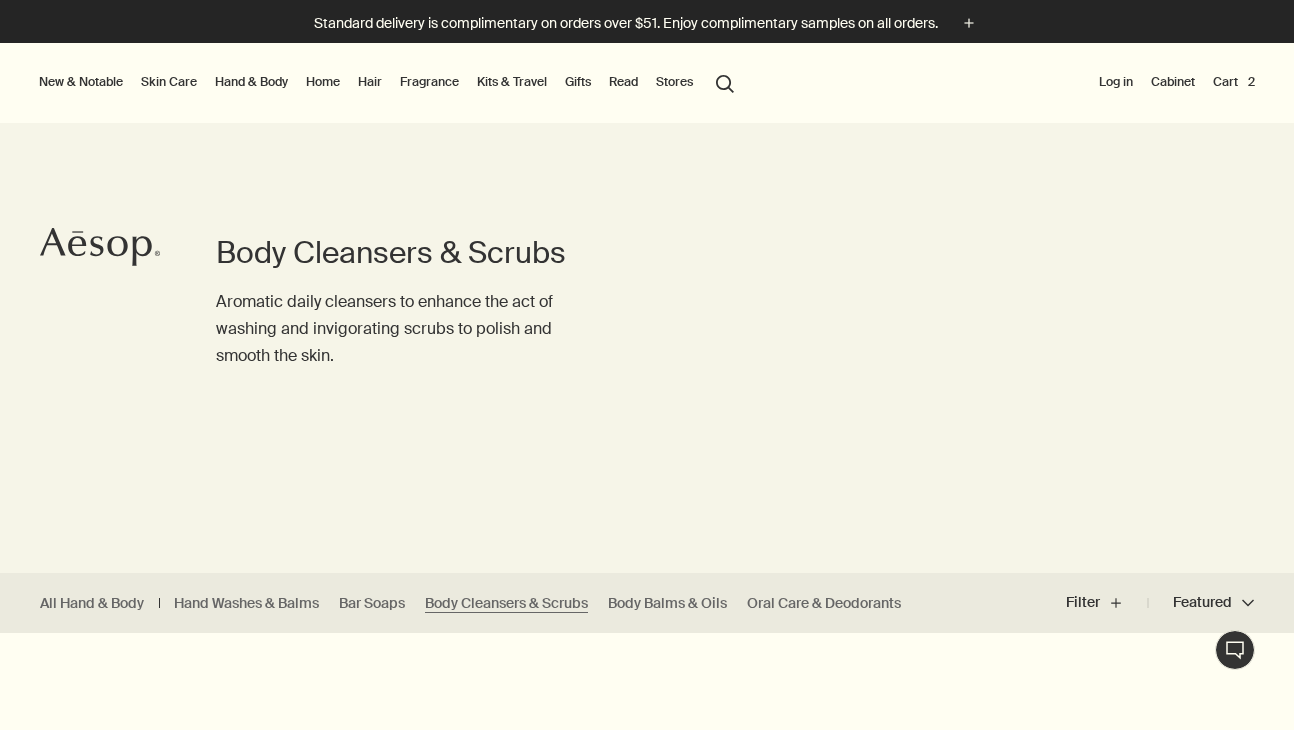 click on "search Search" at bounding box center [725, 82] 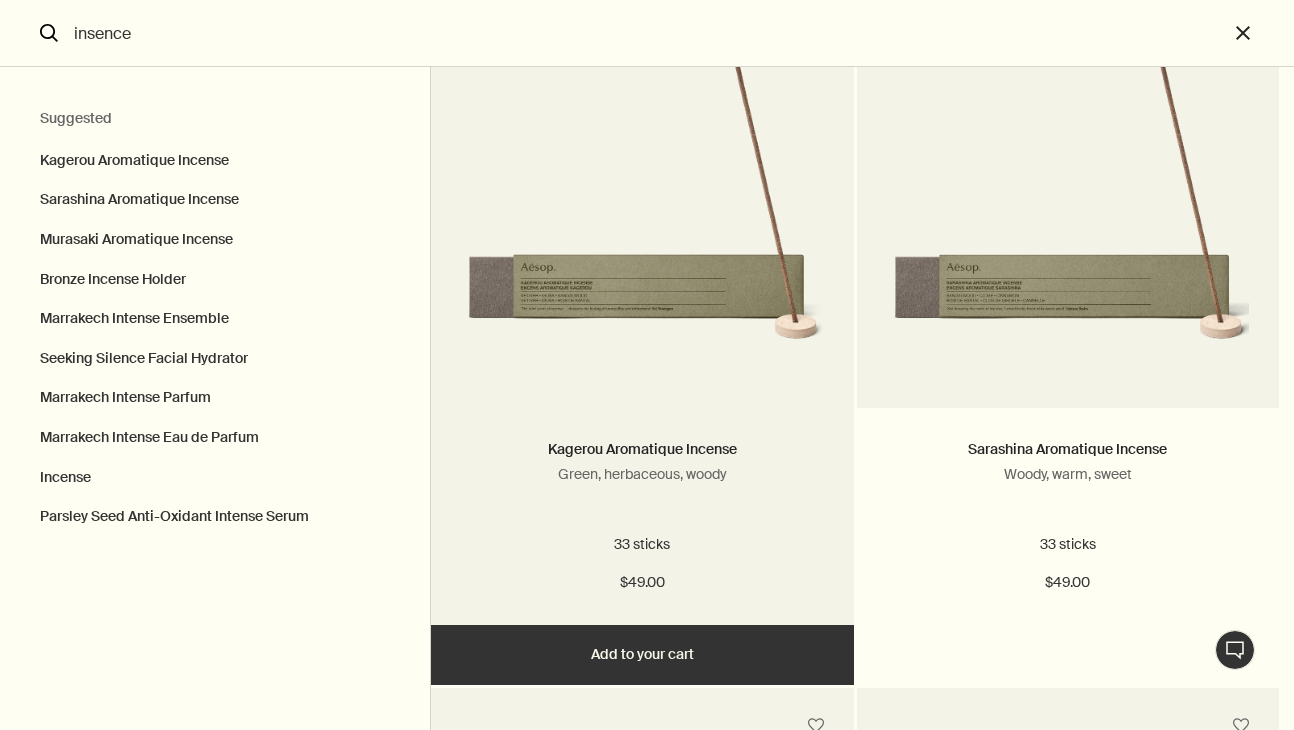 scroll, scrollTop: 224, scrollLeft: 0, axis: vertical 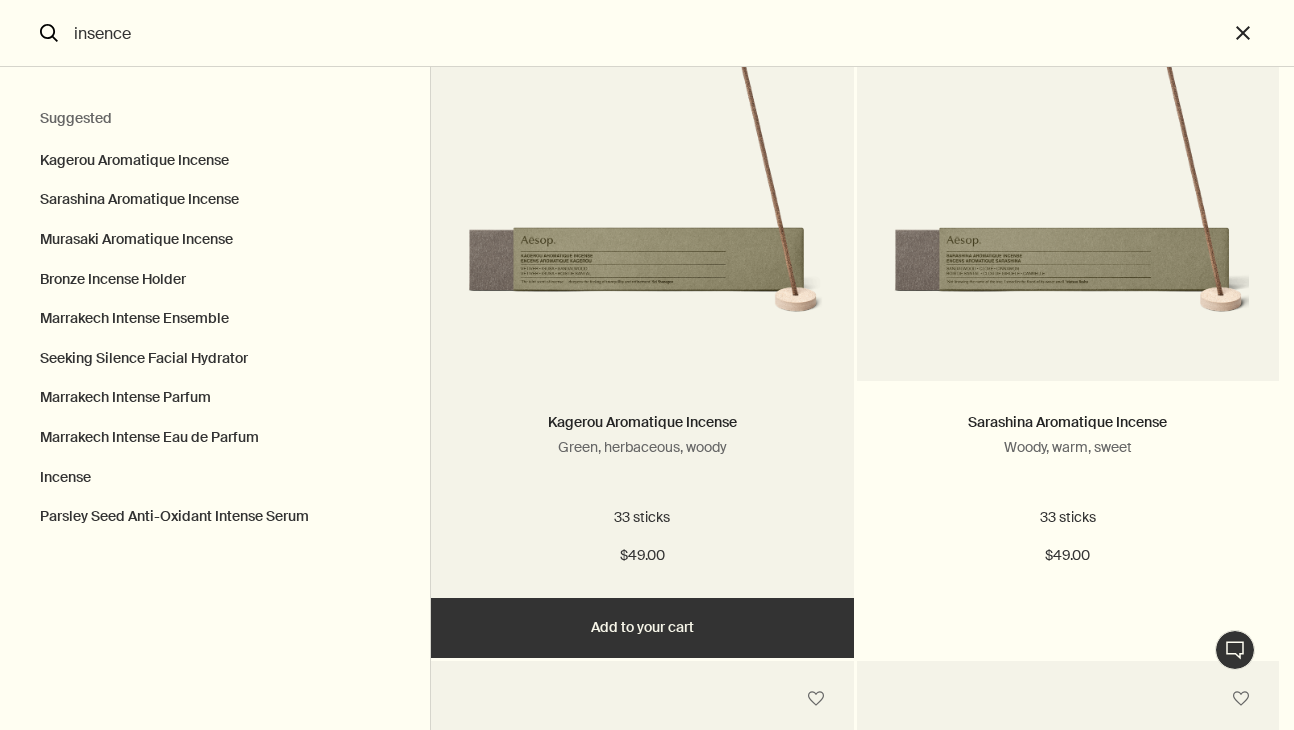 type on "insence" 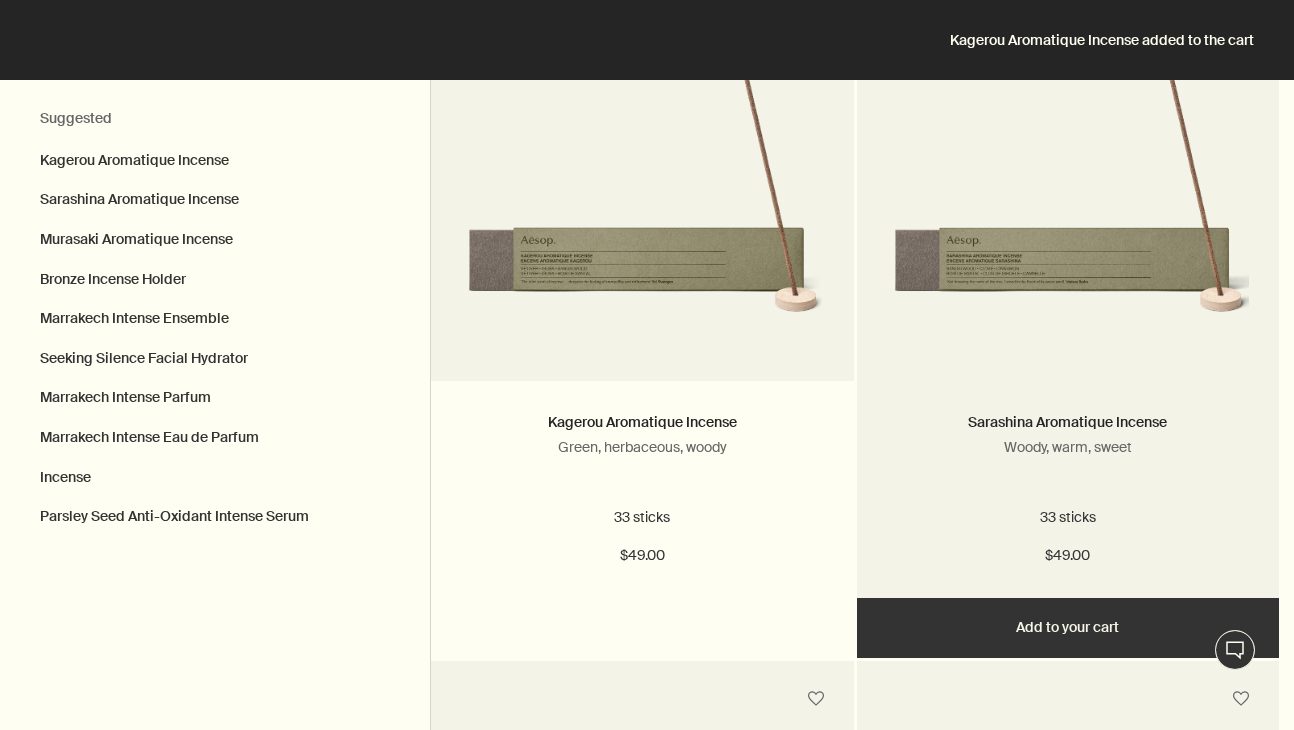 scroll, scrollTop: 0, scrollLeft: 0, axis: both 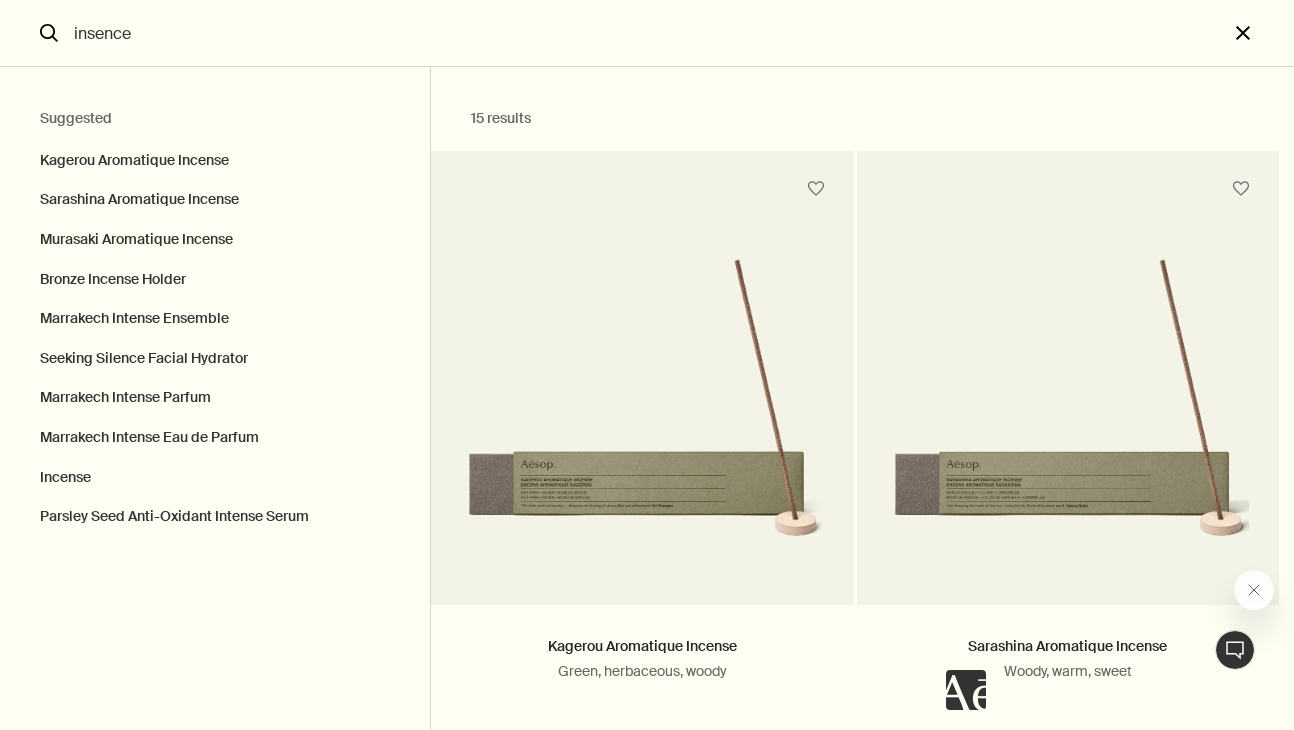 click on "close" at bounding box center [1261, 33] 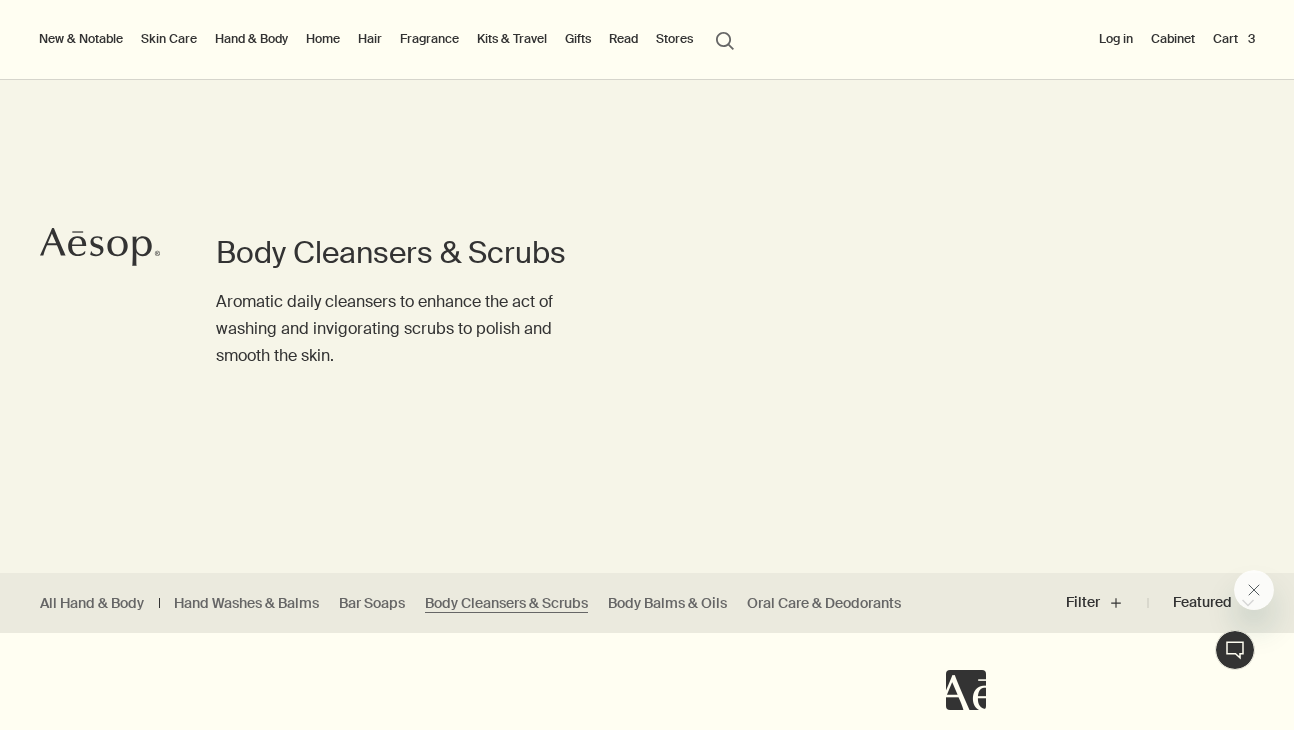 type 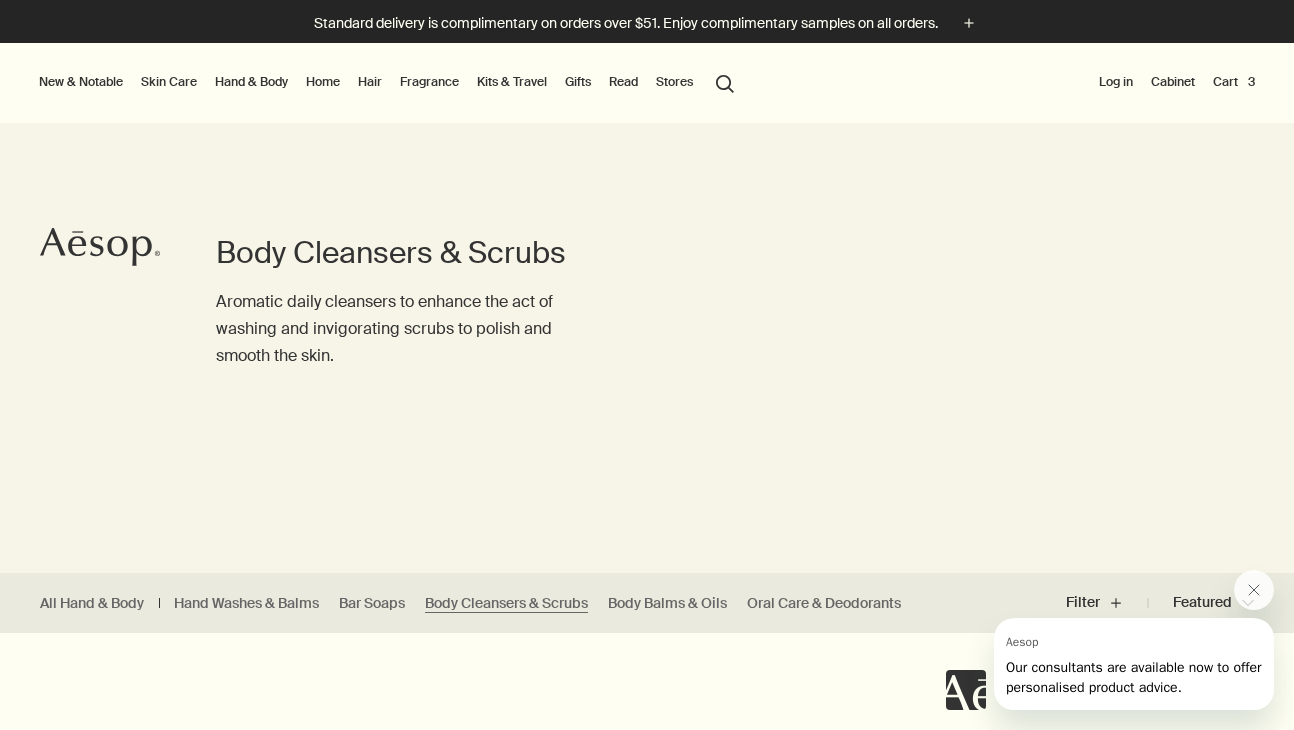 click on "Fragrance" at bounding box center [429, 82] 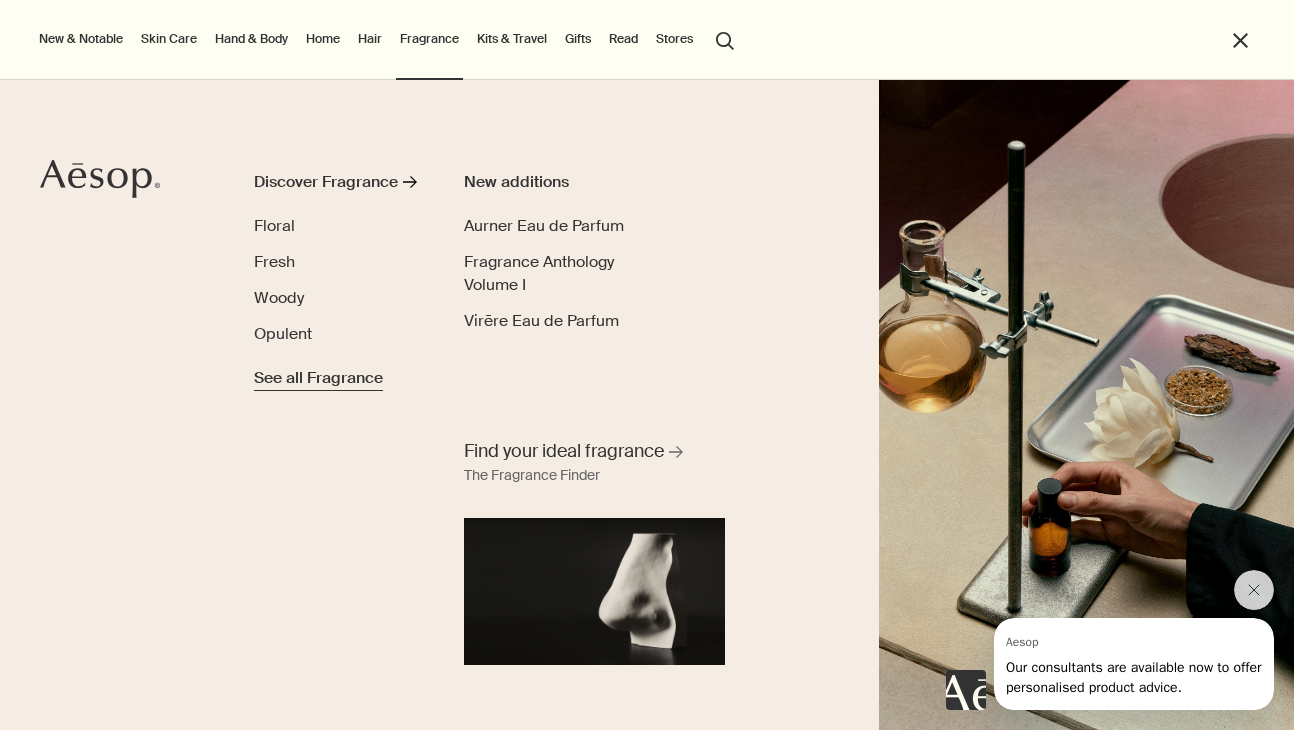 click on "See all Fragrance" at bounding box center (318, 378) 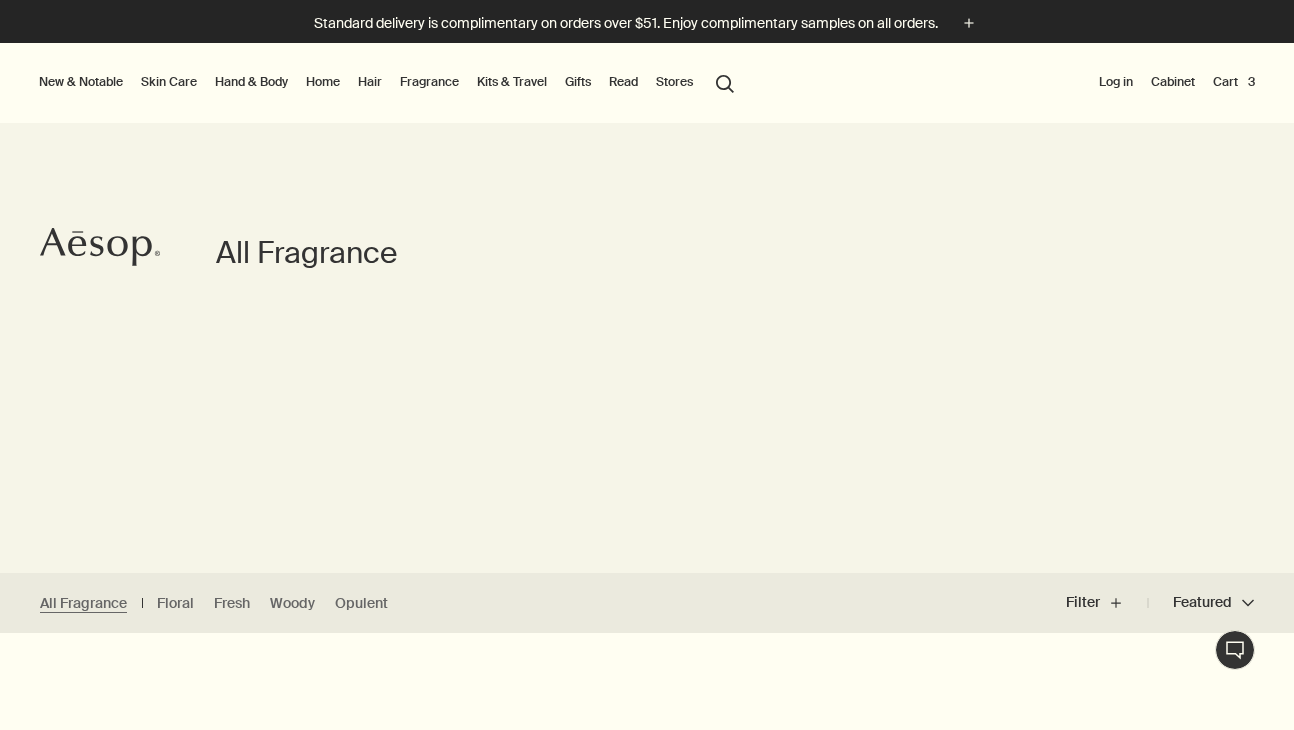 scroll, scrollTop: 653, scrollLeft: 0, axis: vertical 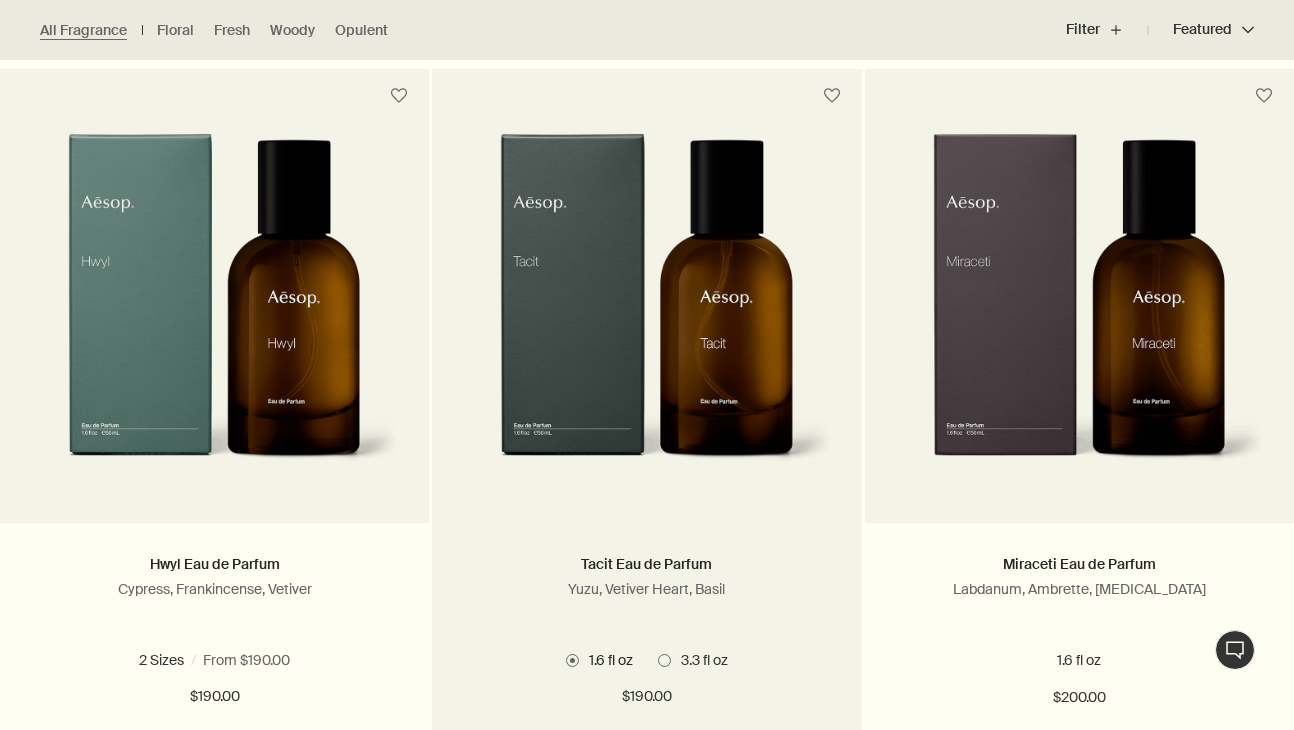 click at bounding box center (664, 660) 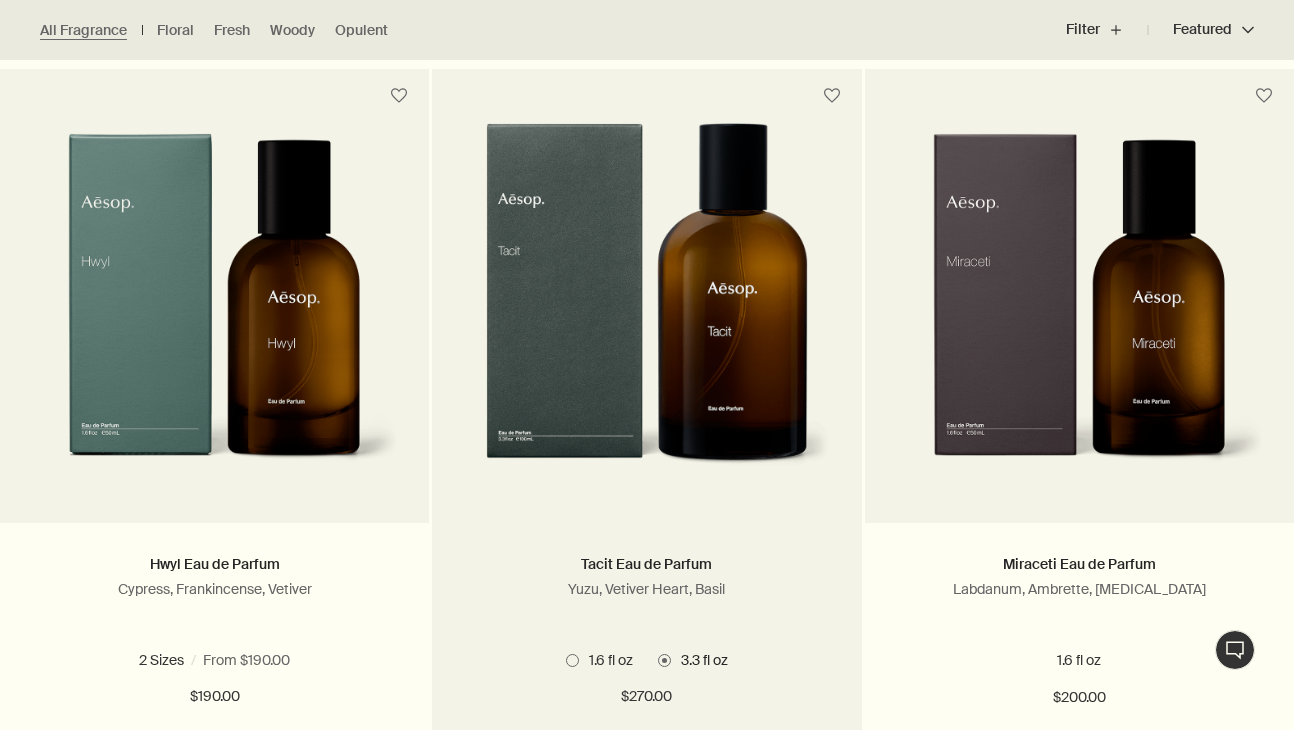 click at bounding box center (572, 660) 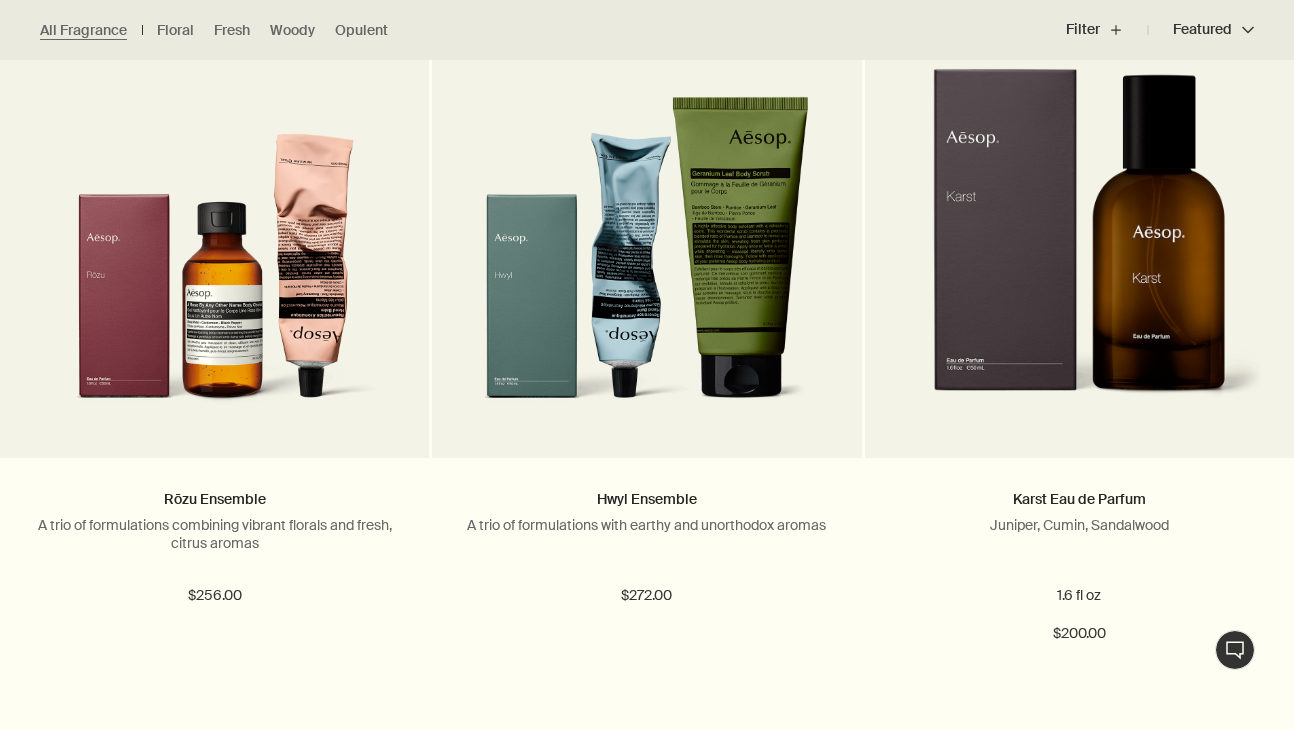 scroll, scrollTop: 2836, scrollLeft: 0, axis: vertical 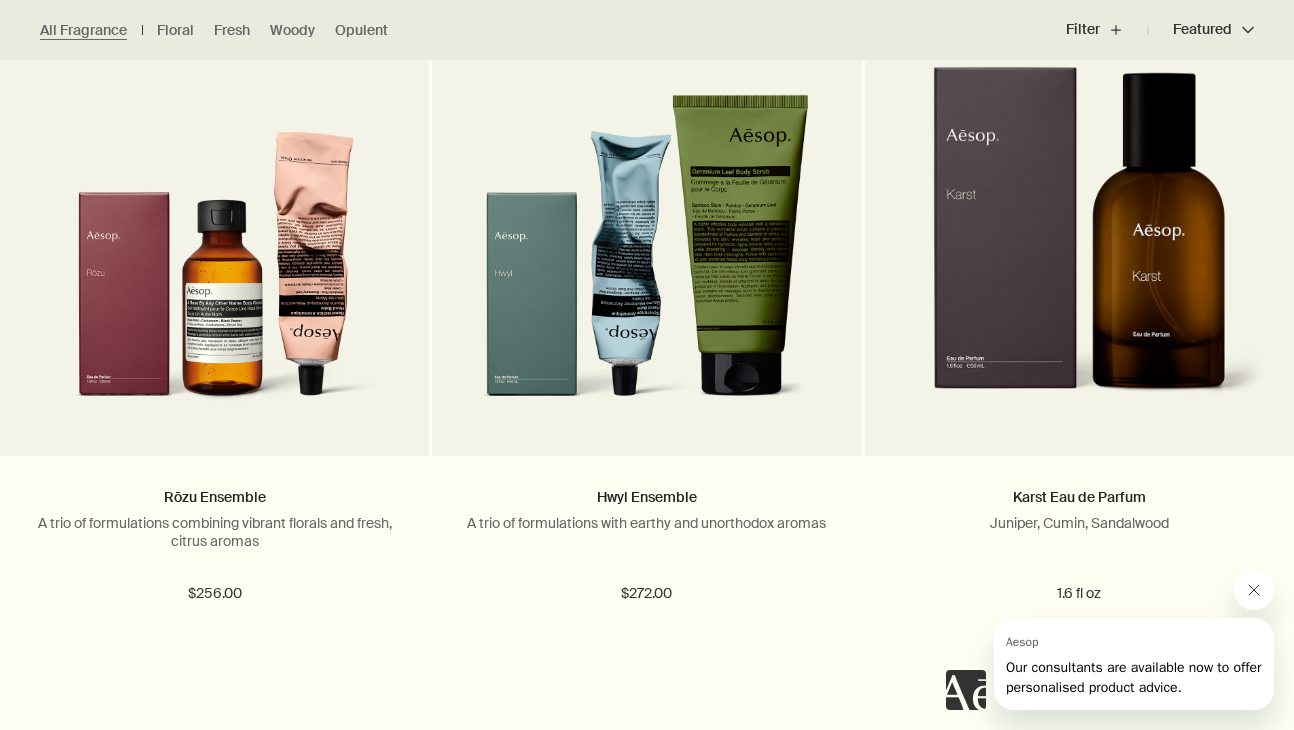 click at bounding box center (1254, 590) 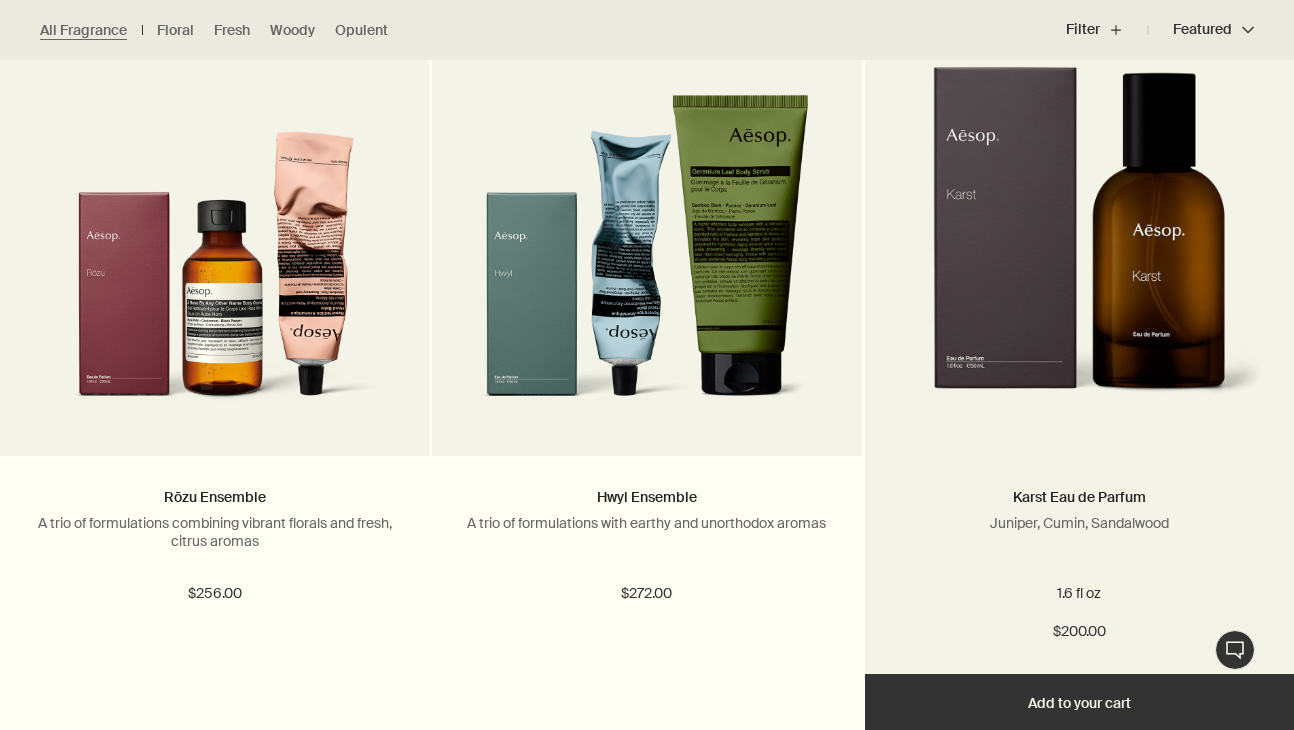 click at bounding box center (1079, 246) 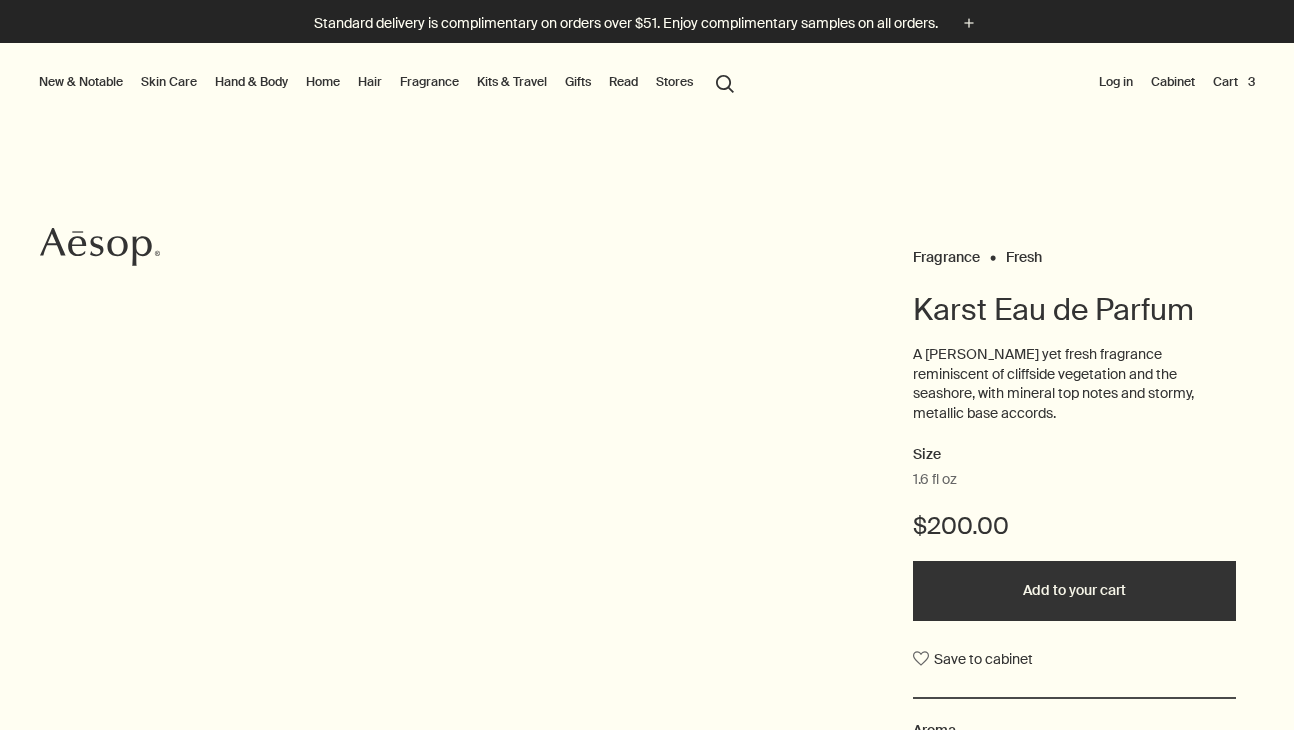 scroll, scrollTop: 0, scrollLeft: 0, axis: both 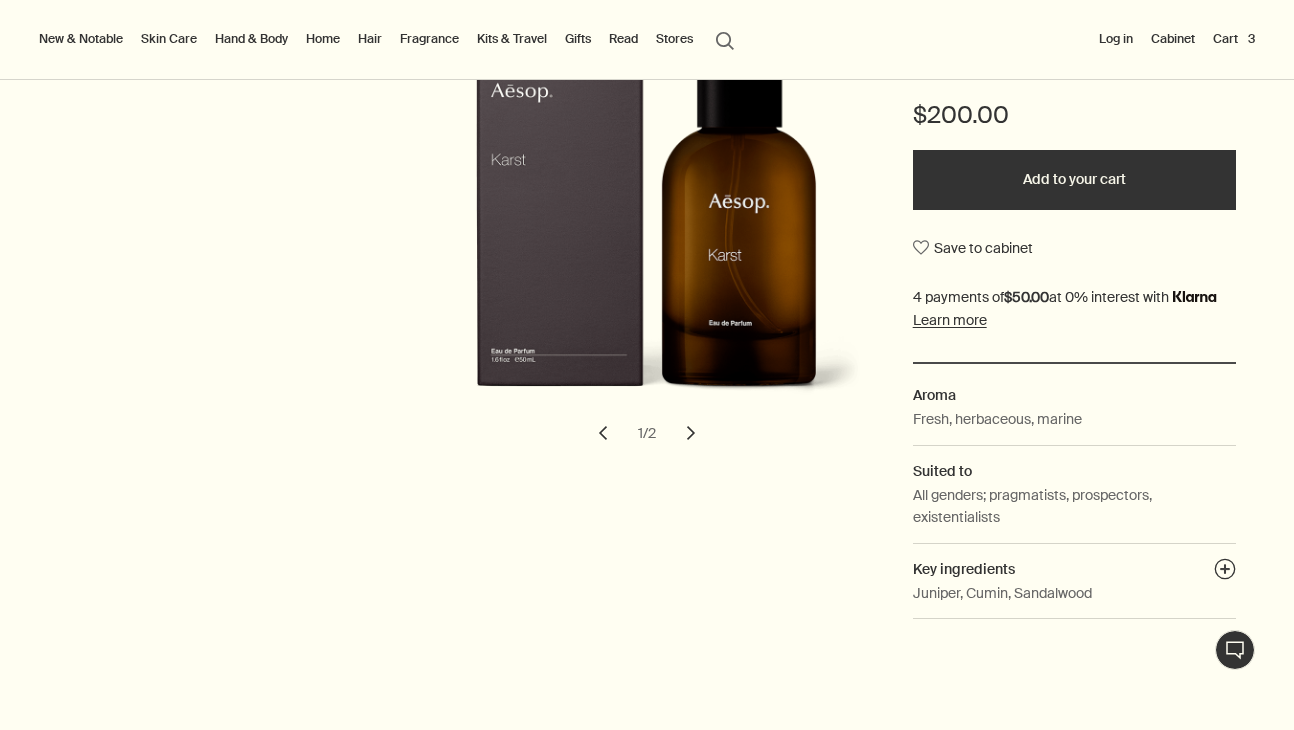 click on "Key ingredients plusAndCloseWithCircle" at bounding box center [1075, 569] 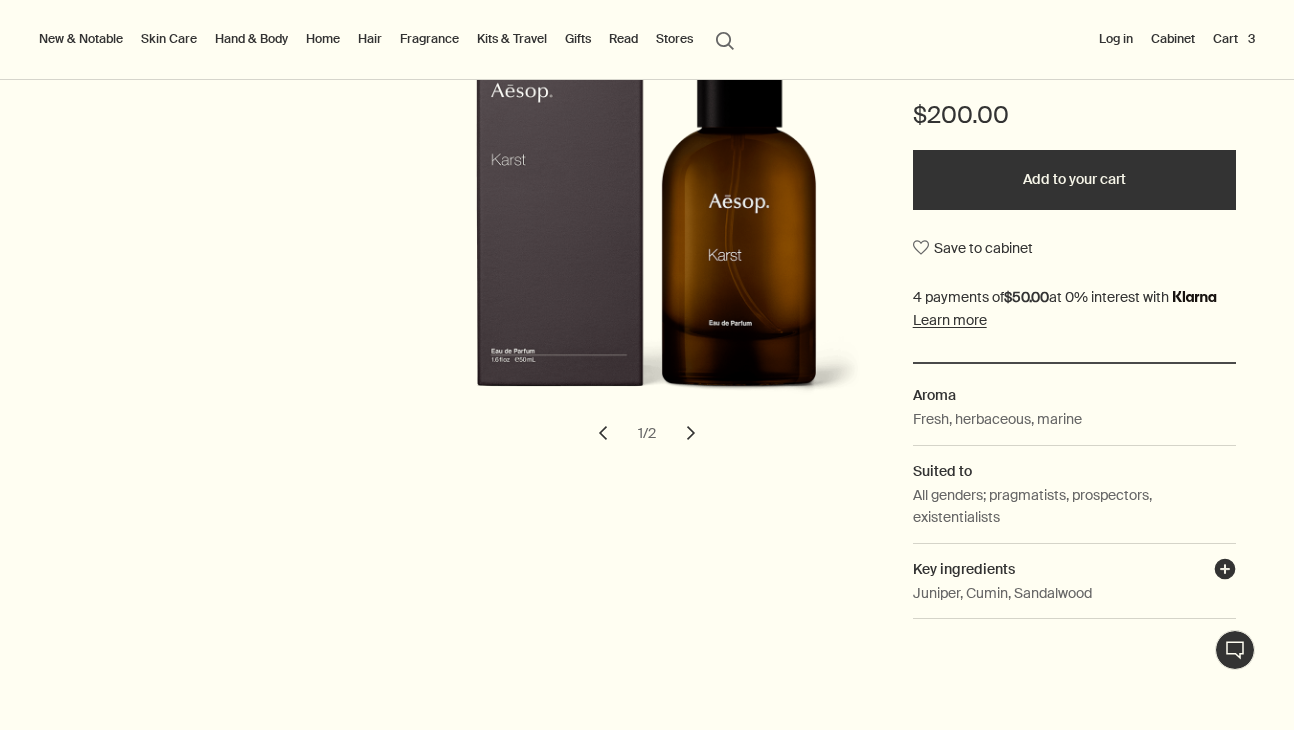 click on "plusAndCloseWithCircle" at bounding box center (1225, 572) 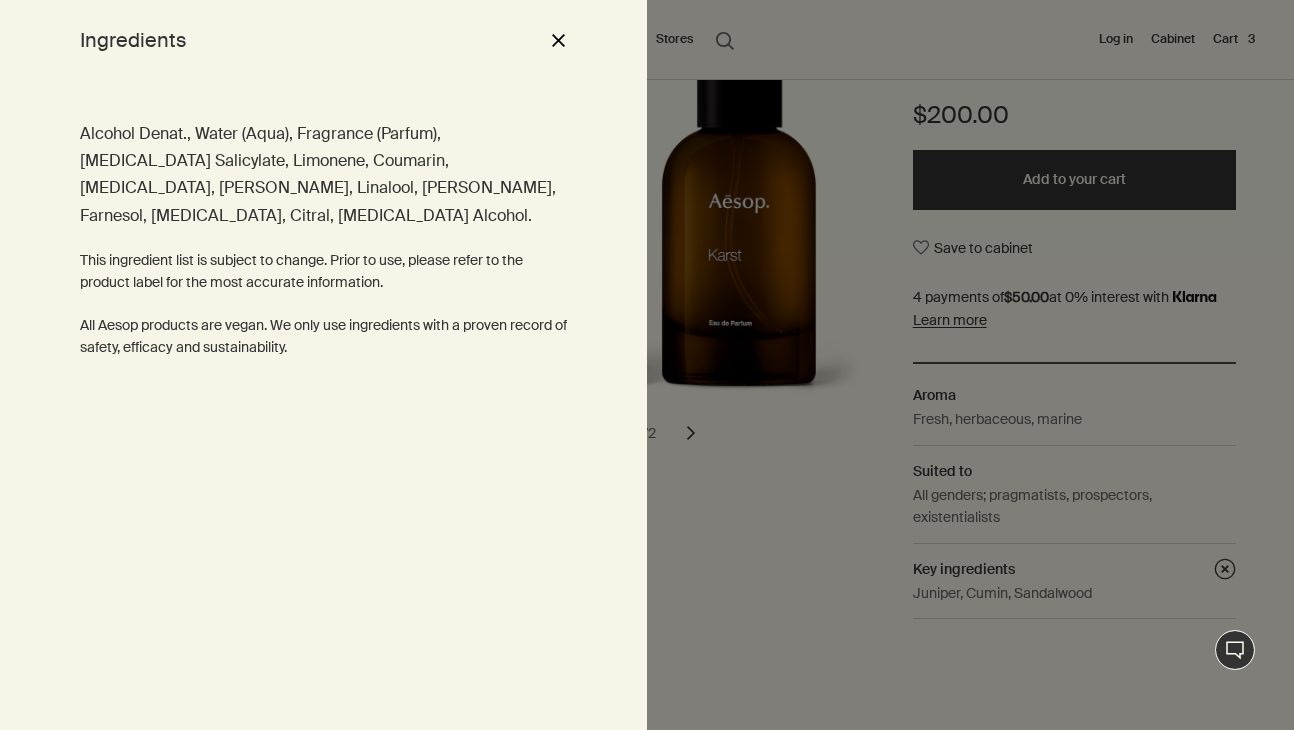 click on "close" at bounding box center (558, 40) 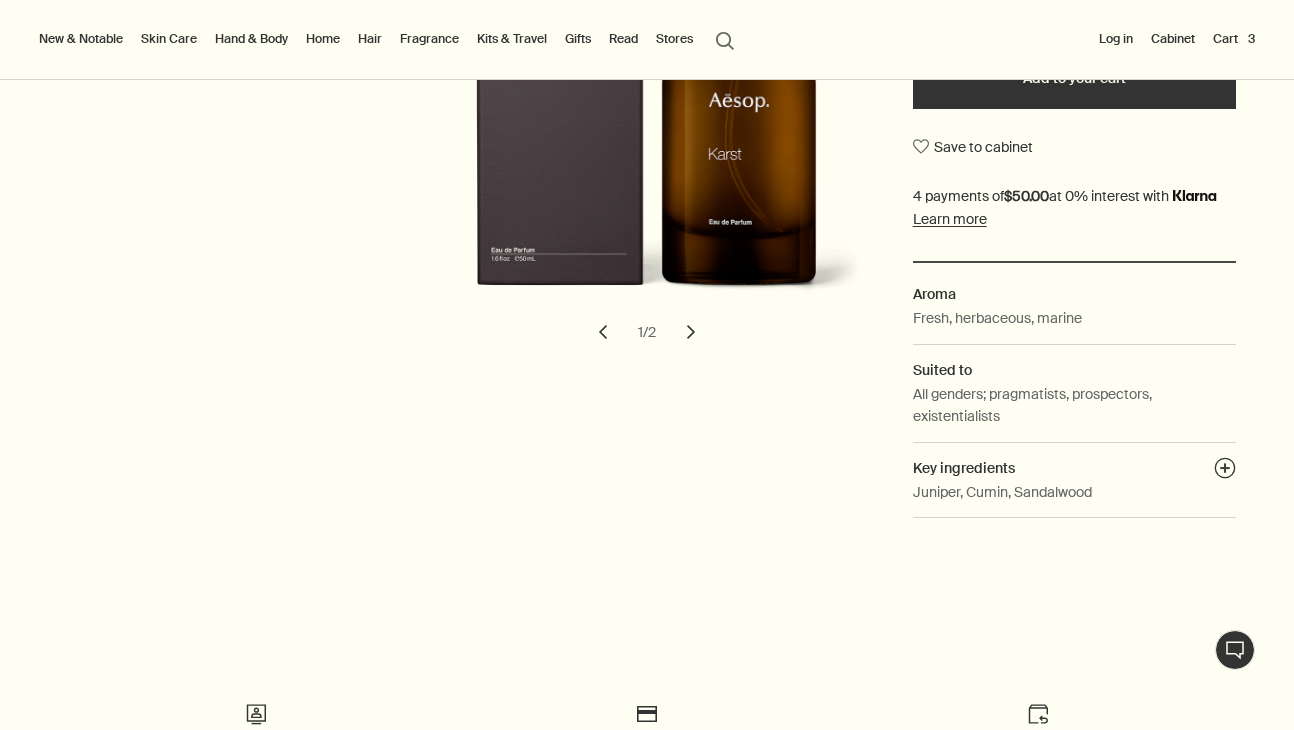 scroll, scrollTop: 534, scrollLeft: 0, axis: vertical 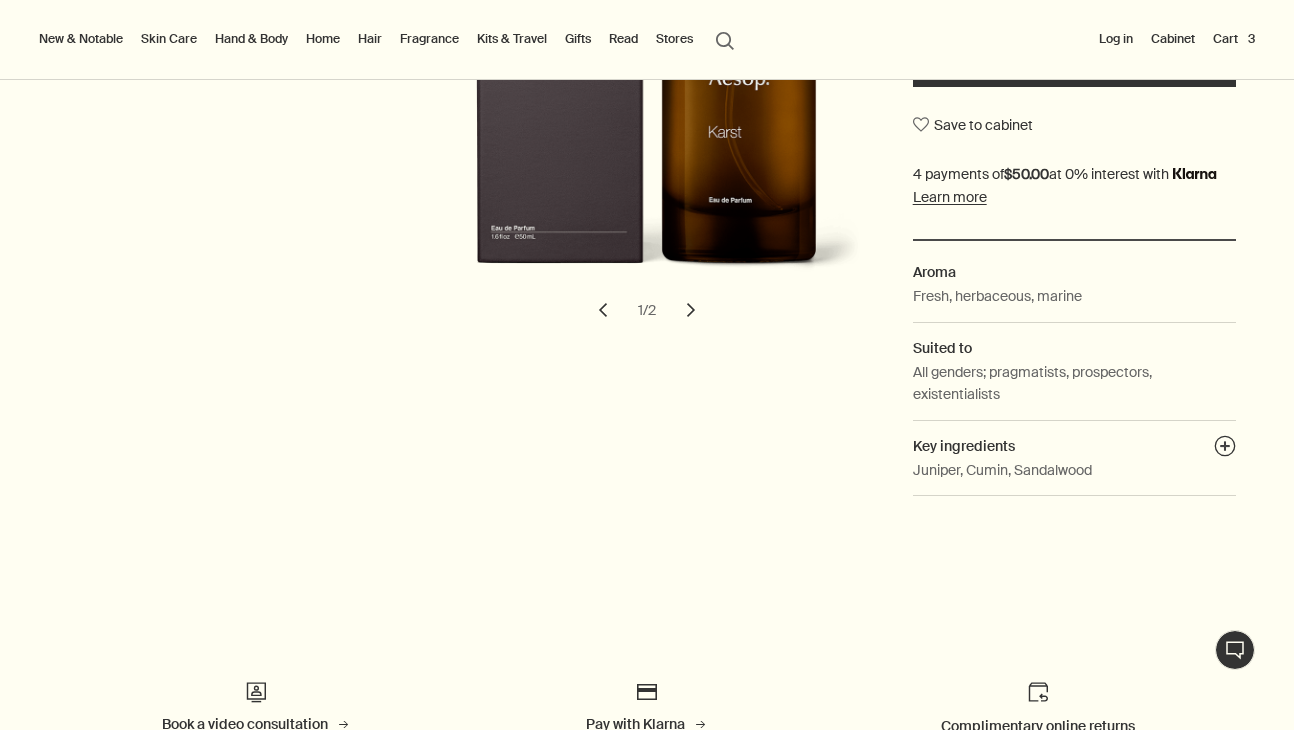 click on "chevron" at bounding box center [691, 310] 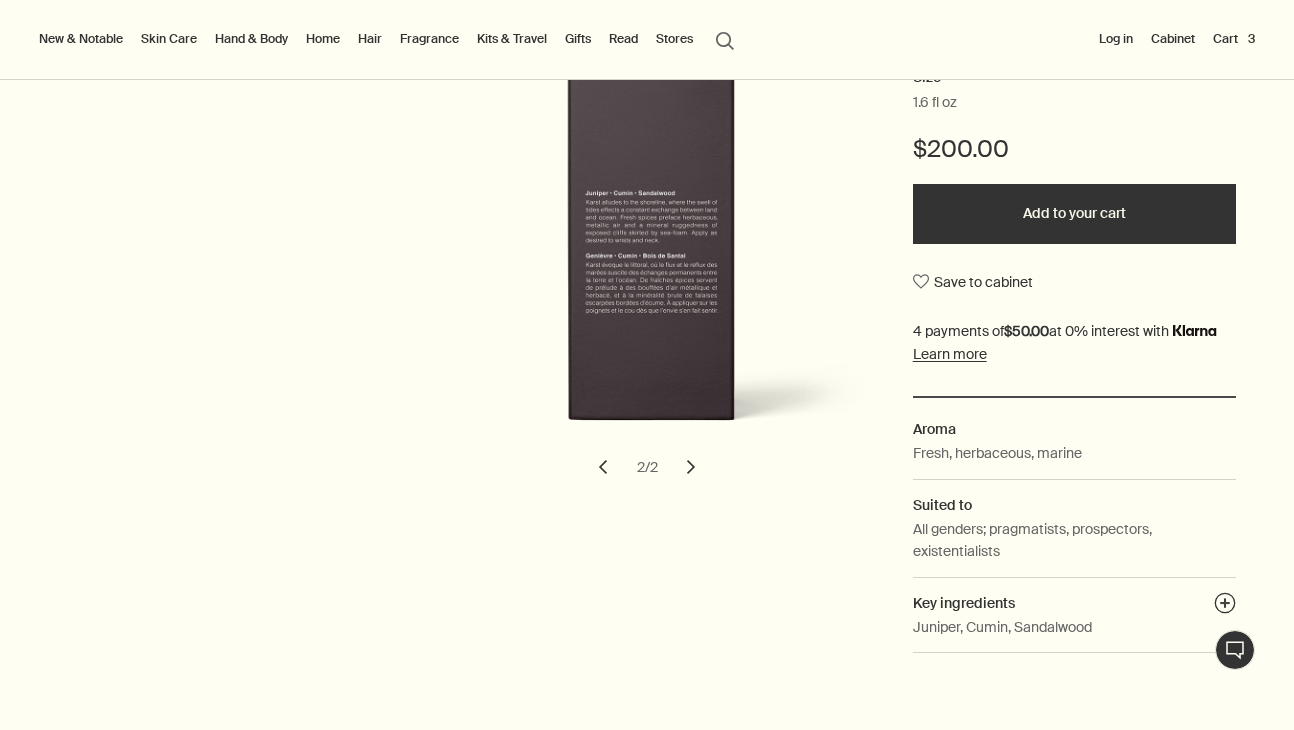 scroll, scrollTop: 276, scrollLeft: 0, axis: vertical 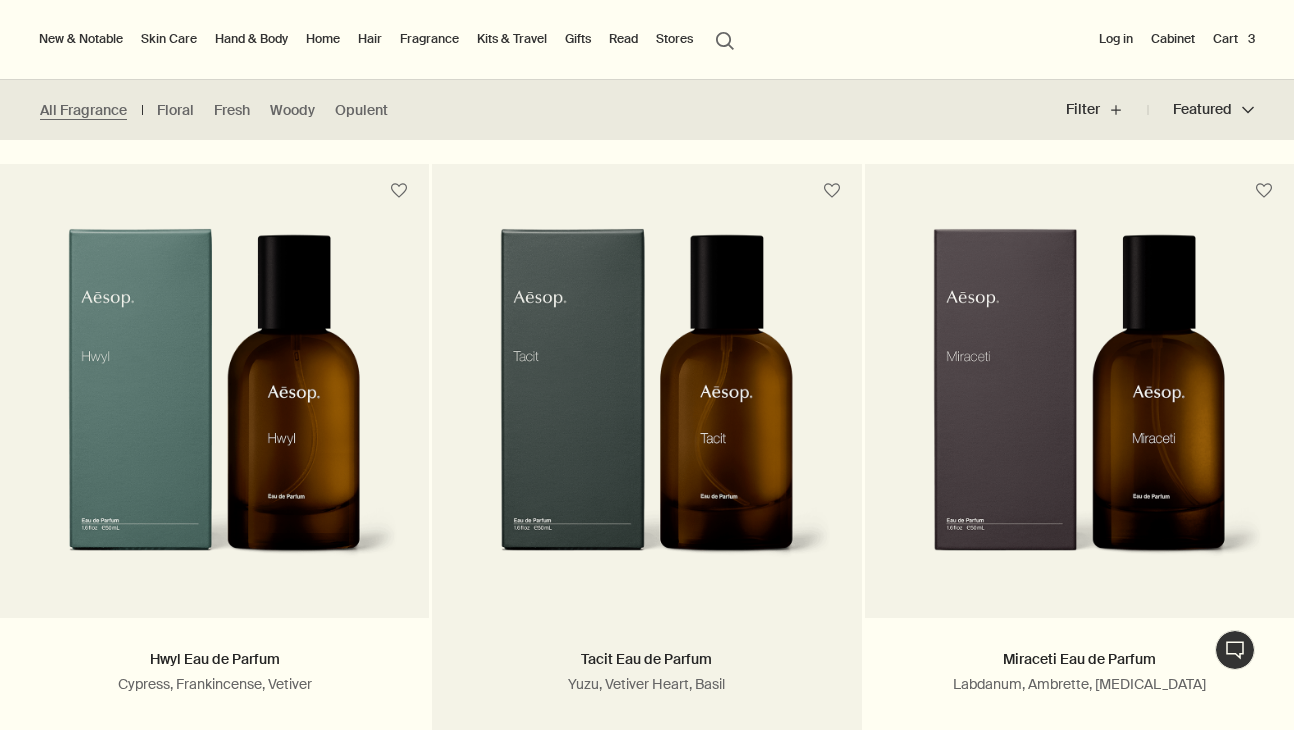 click at bounding box center [646, 408] 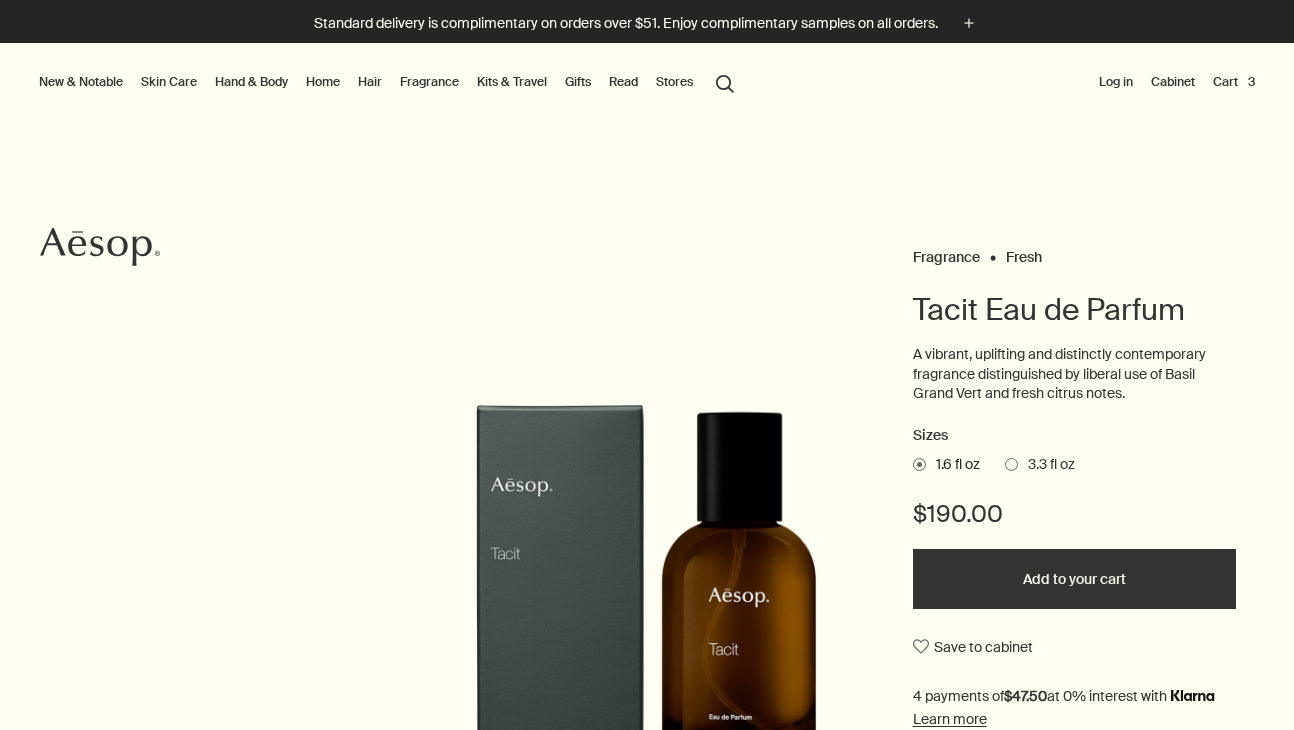 scroll, scrollTop: 0, scrollLeft: 0, axis: both 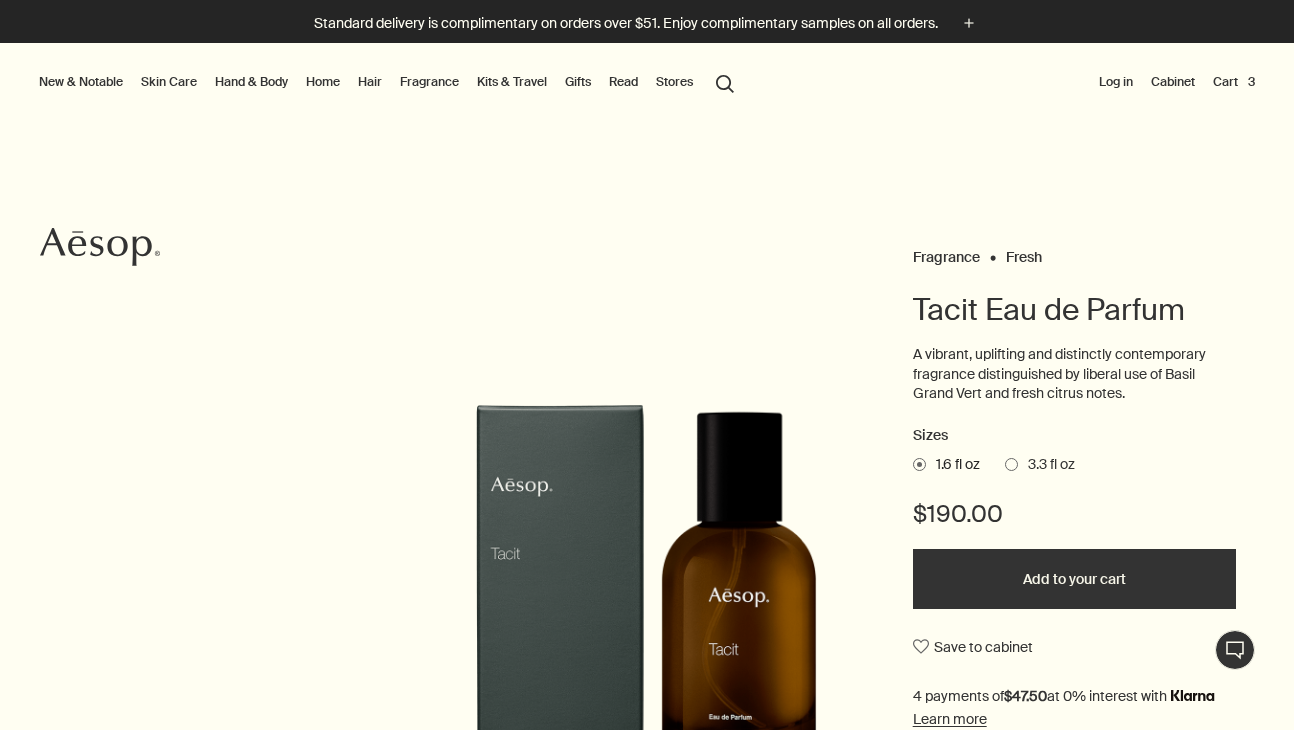 click on "3.3 fl oz" at bounding box center (1040, 465) 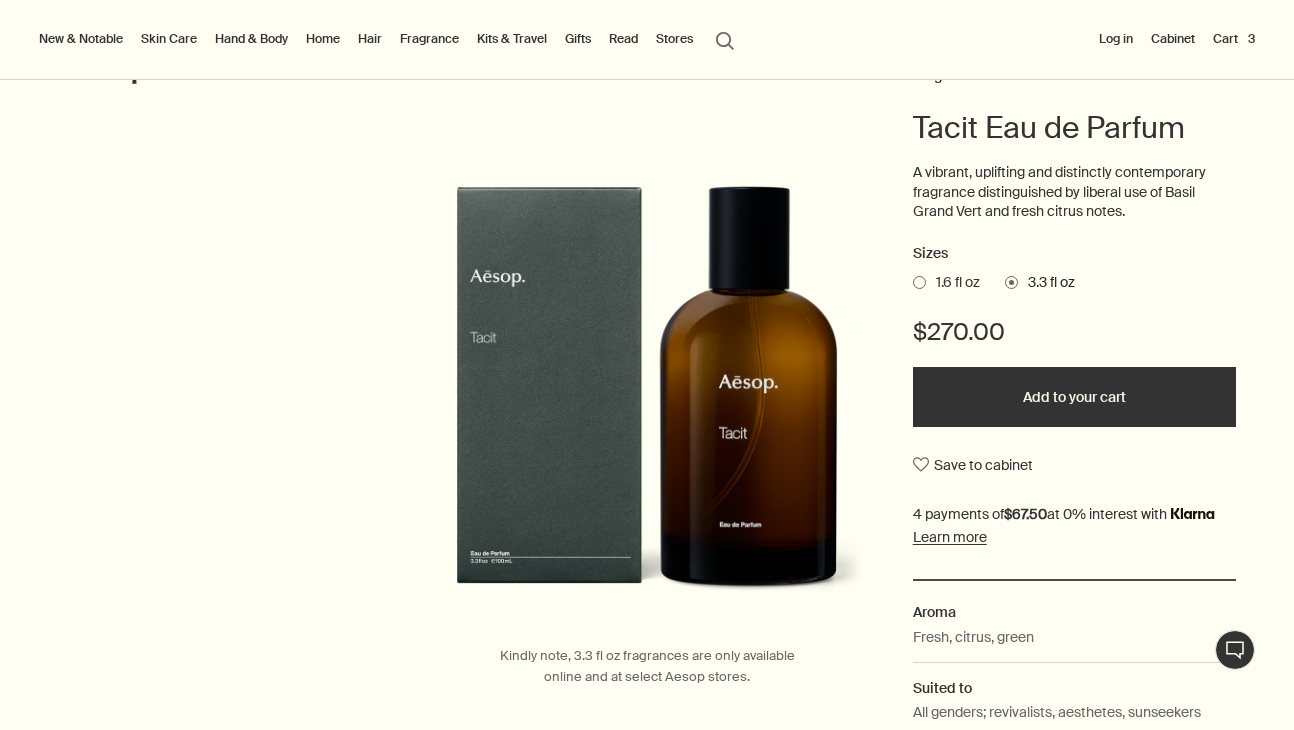 scroll, scrollTop: 184, scrollLeft: 0, axis: vertical 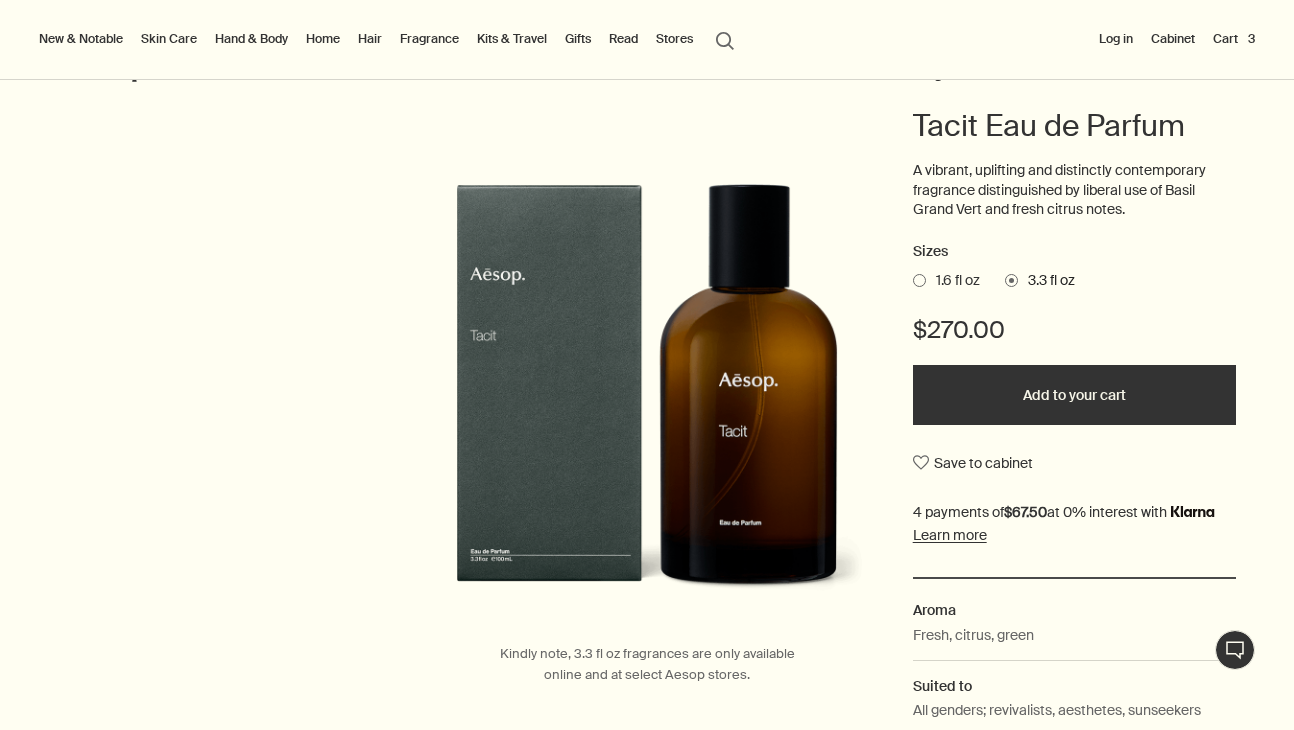 click at bounding box center [919, 280] 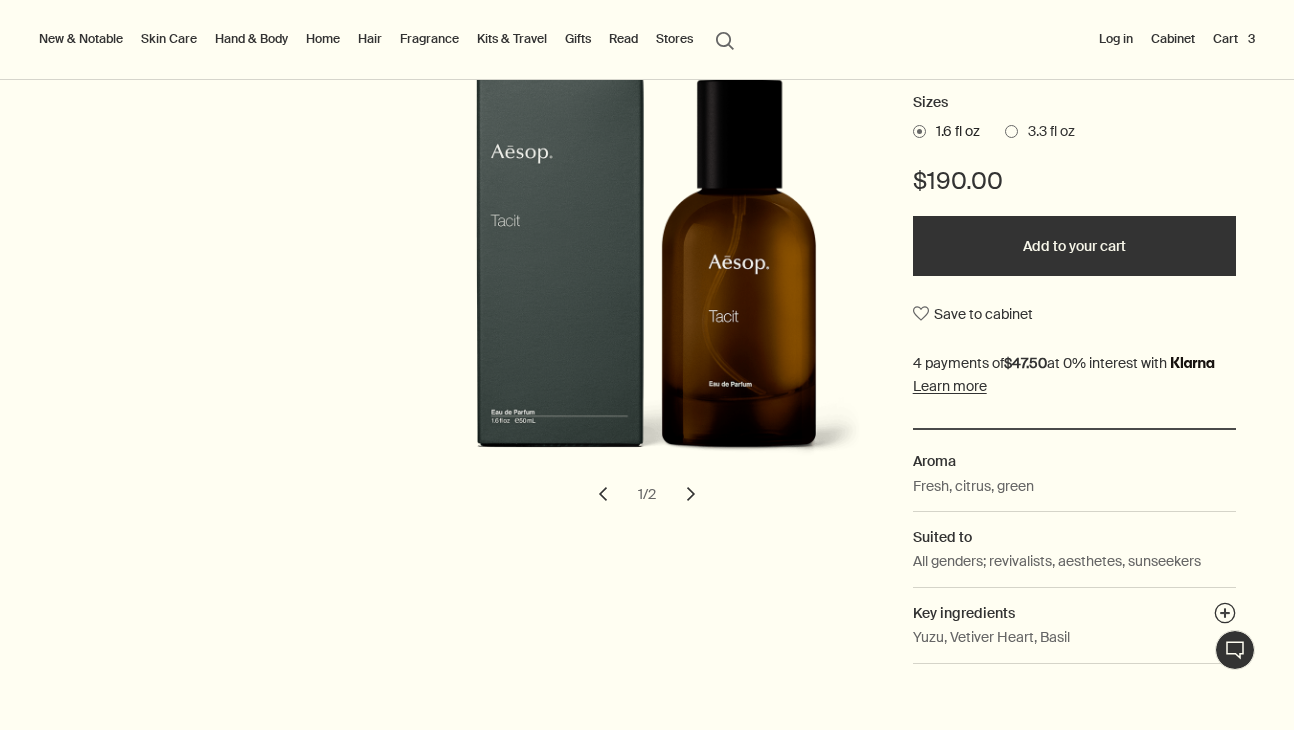 scroll, scrollTop: 415, scrollLeft: 0, axis: vertical 